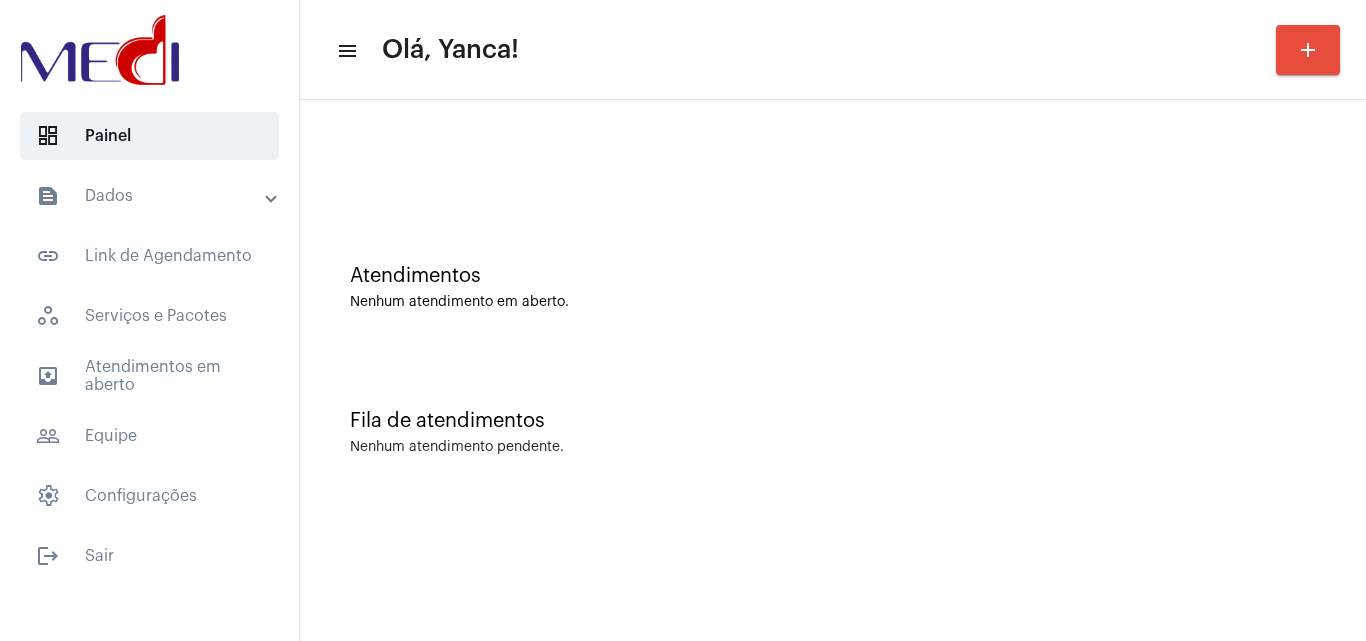 scroll, scrollTop: 0, scrollLeft: 0, axis: both 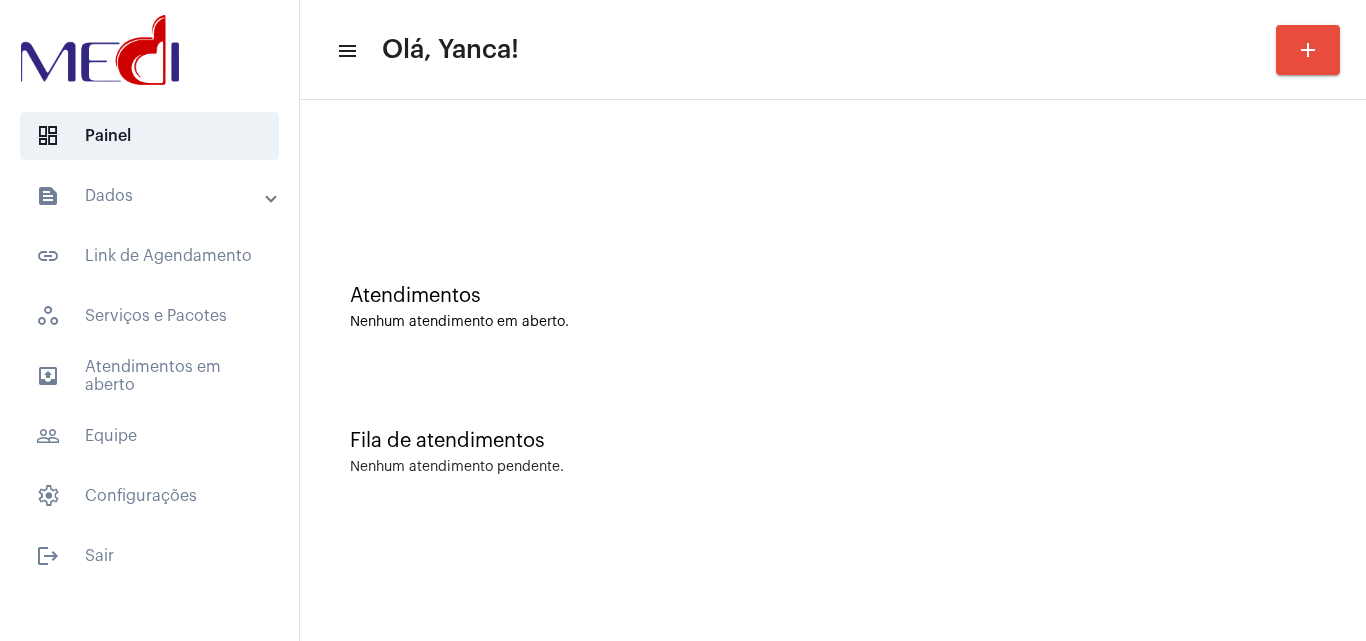 drag, startPoint x: 1355, startPoint y: 205, endPoint x: 1344, endPoint y: 204, distance: 11.045361 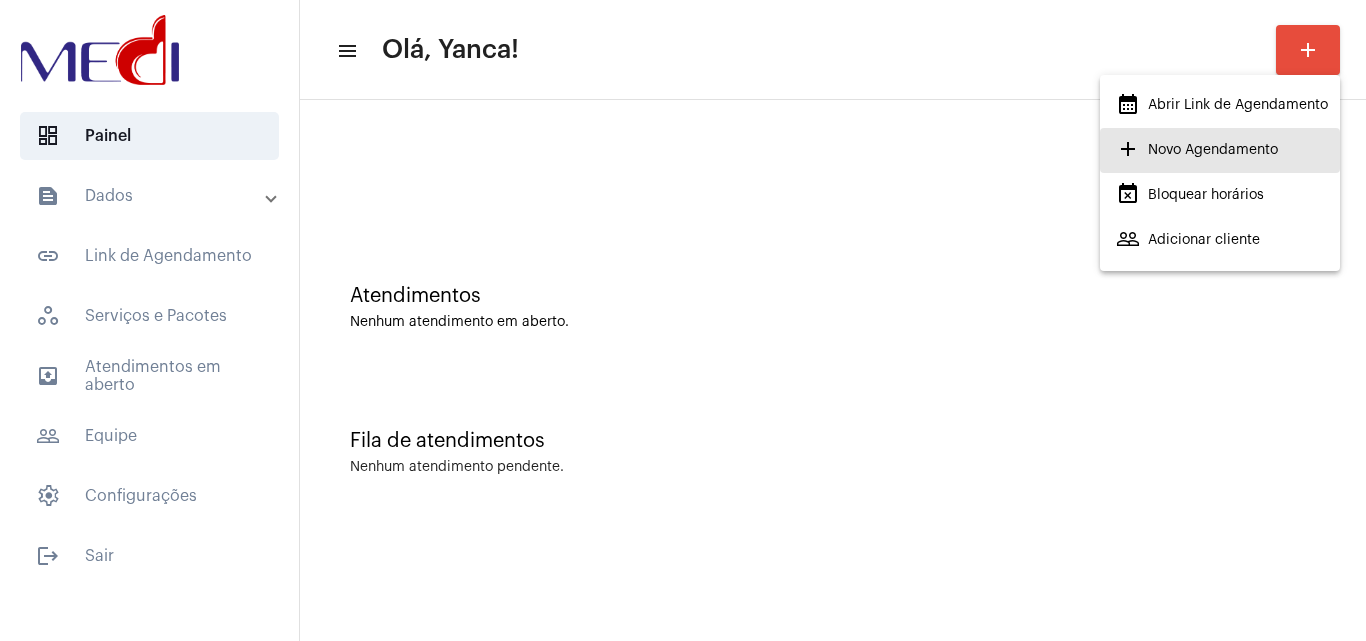 click on "add Novo Agendamento" at bounding box center [1197, 150] 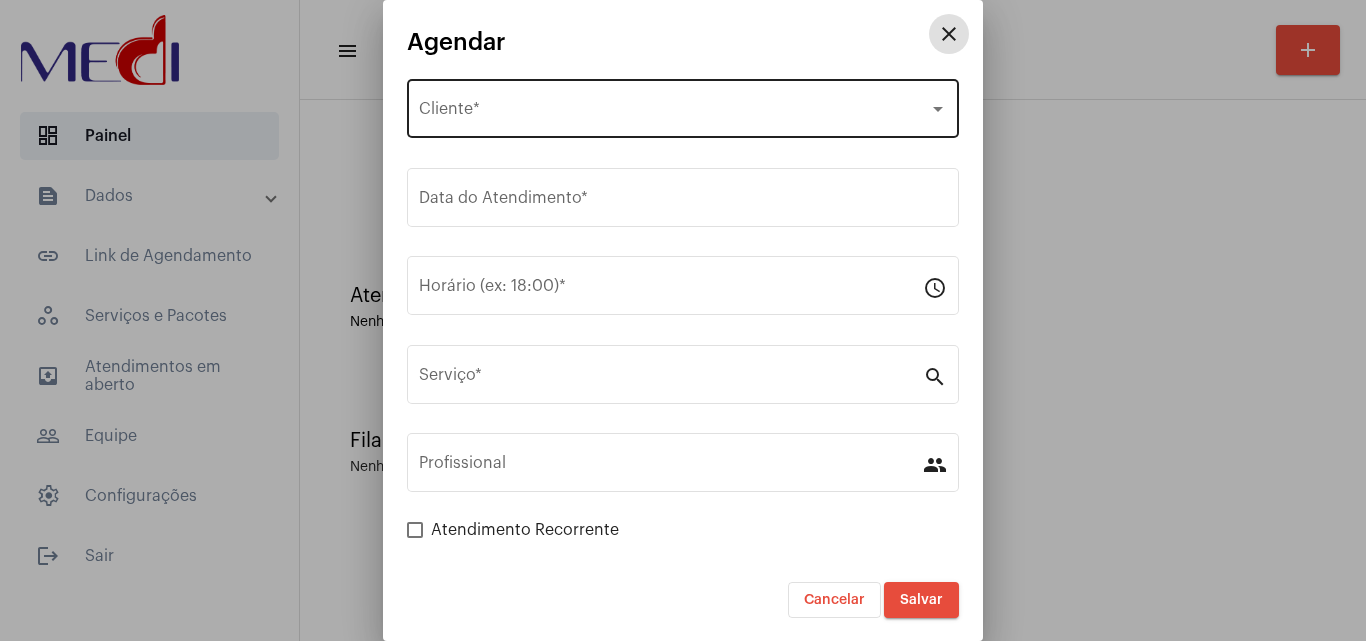 click on "Selecione o Cliente" at bounding box center [674, 113] 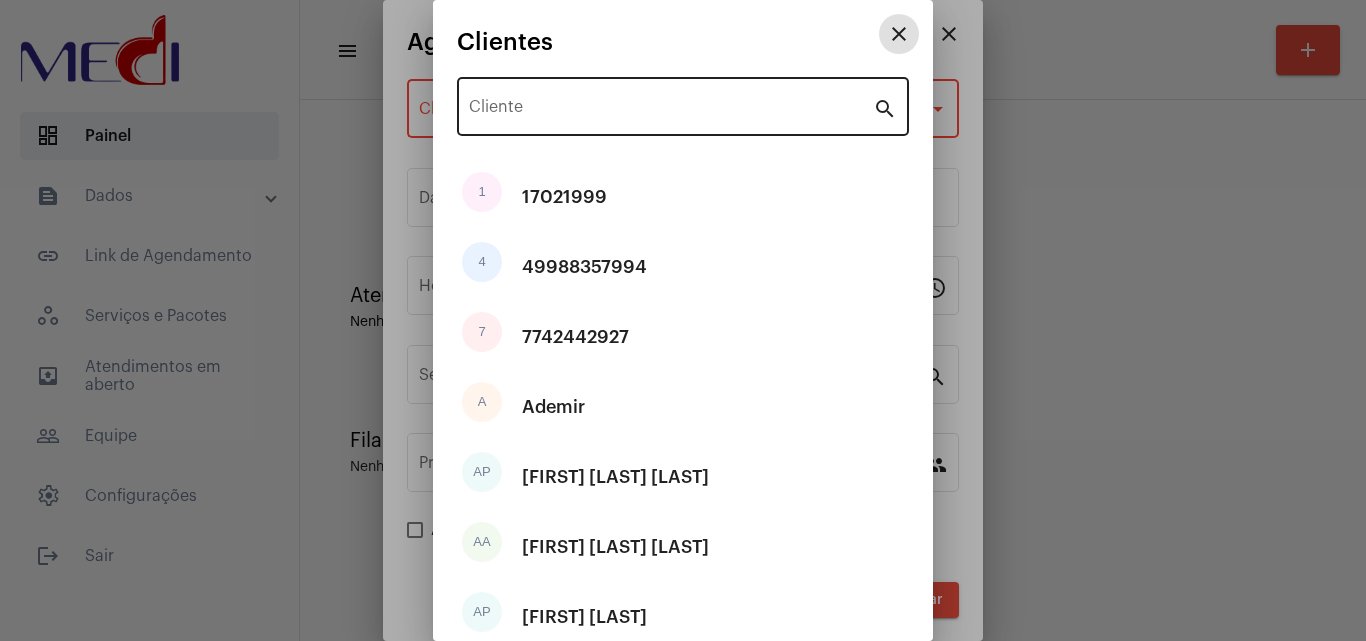click on "Cliente" at bounding box center (671, 111) 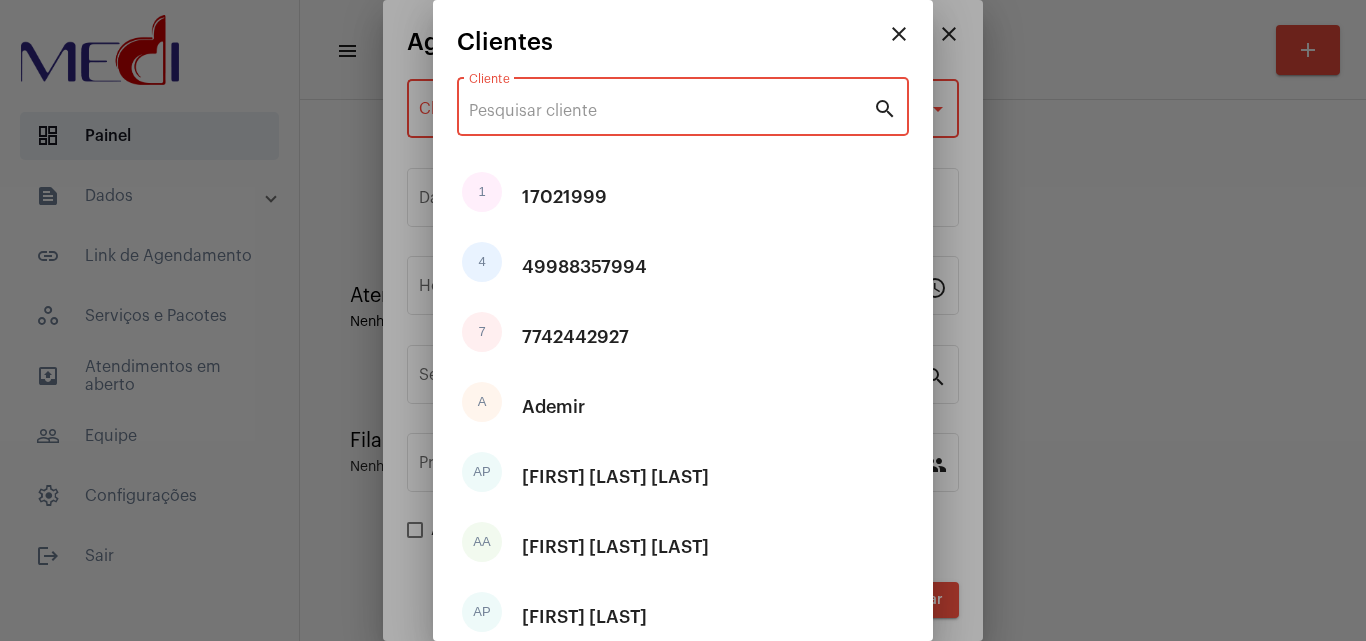 click on "Cliente" at bounding box center (671, 111) 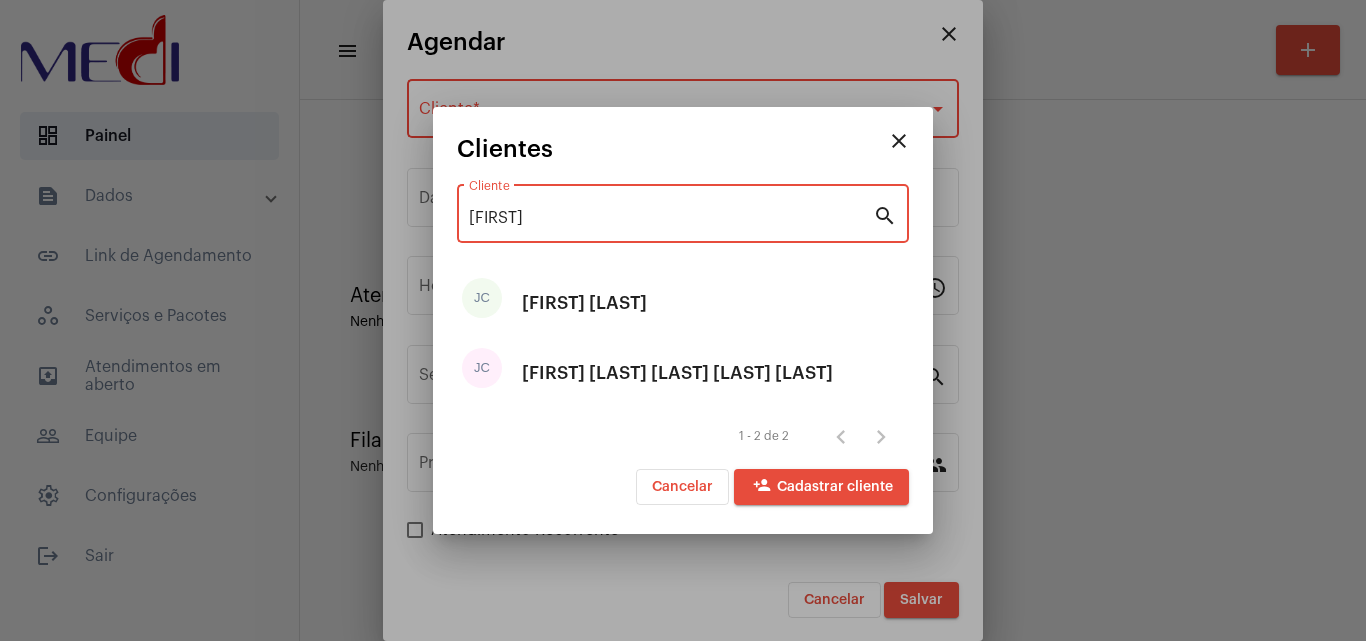 type on "[FIRST]" 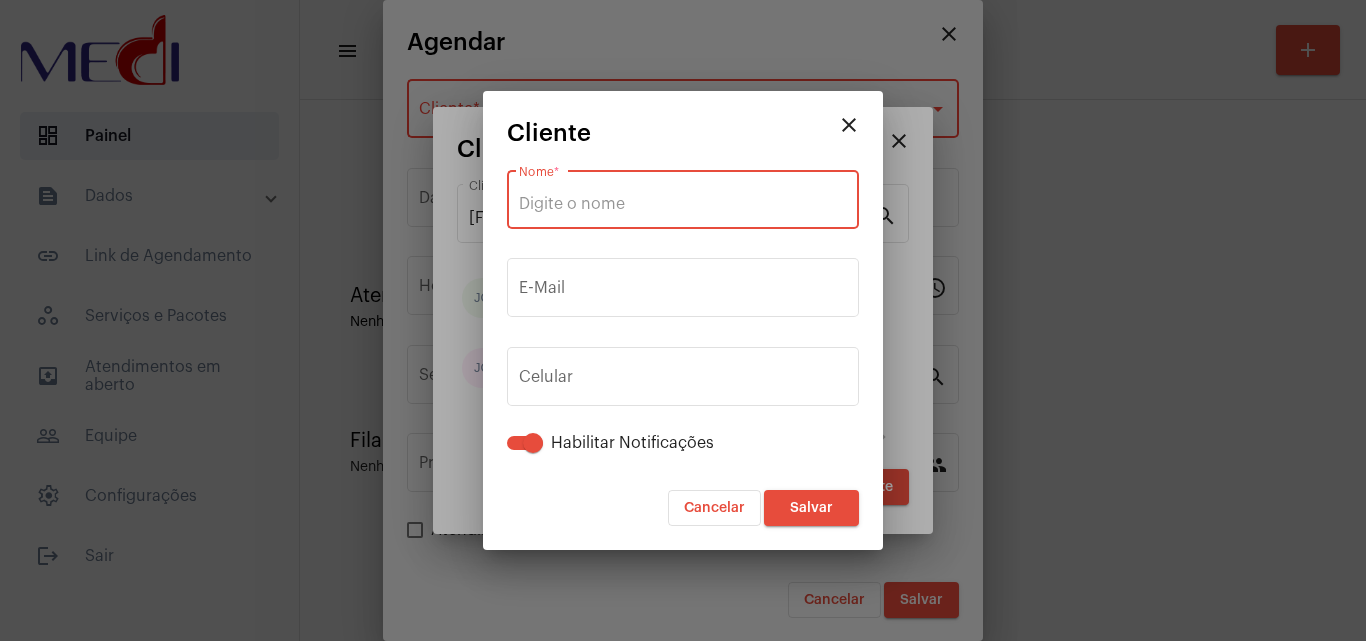 click on "Nome  *" at bounding box center [683, 204] 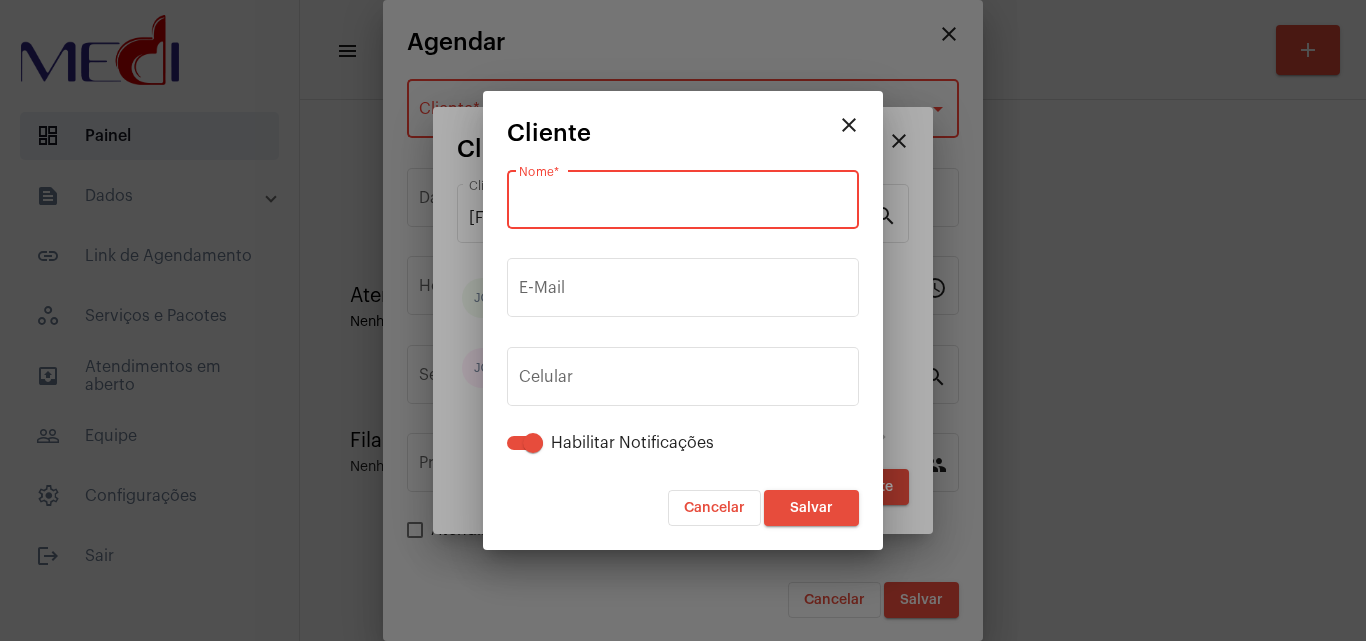 paste on "[FIRST] [LAST] [LAST] [LAST]" 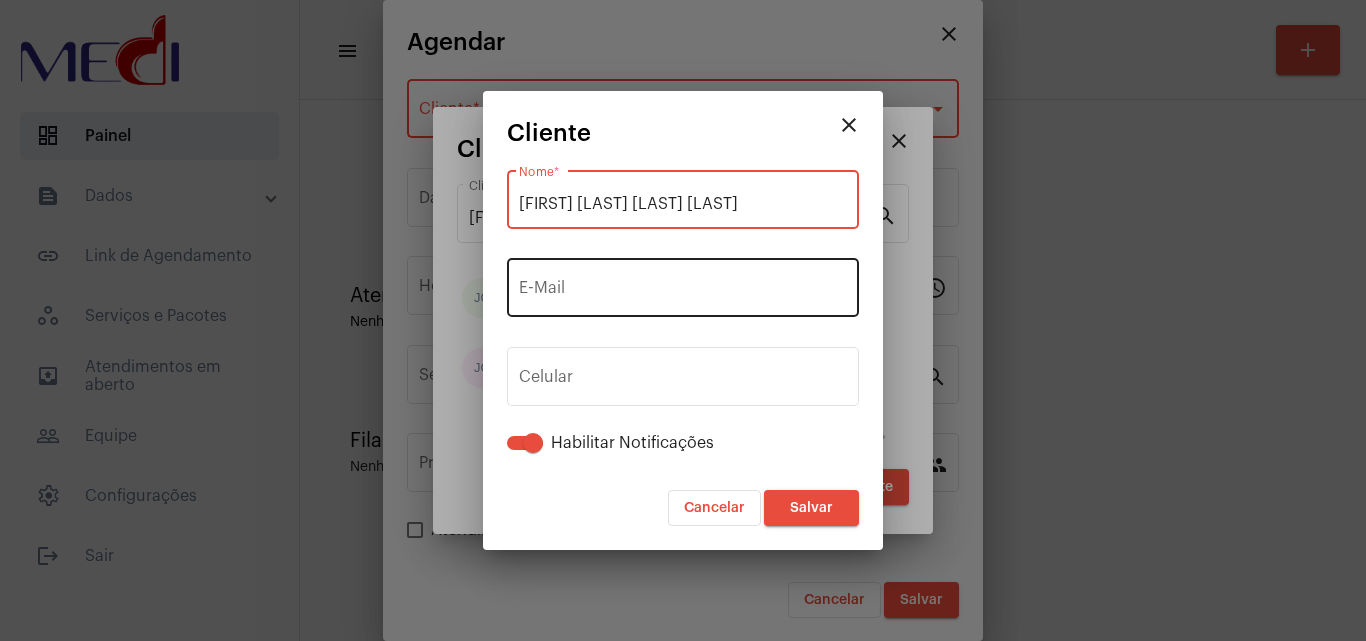 type on "[FIRST] [LAST] [LAST] [LAST]" 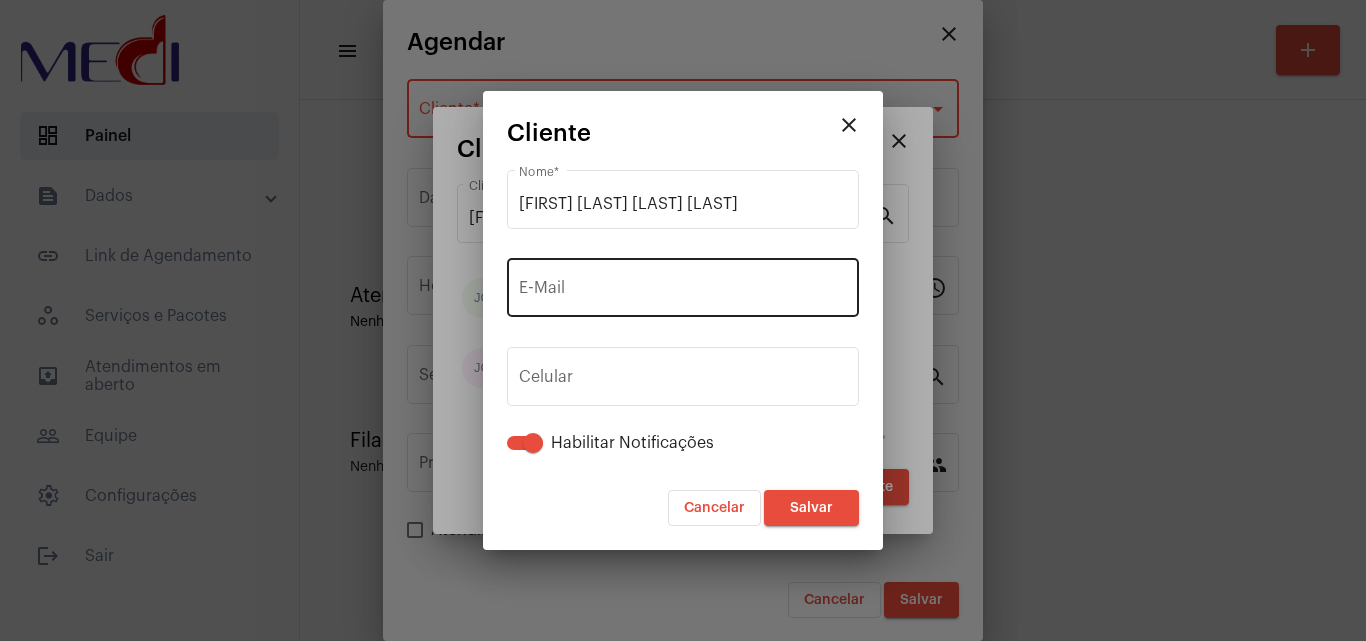 click on "E-Mail" at bounding box center [683, 285] 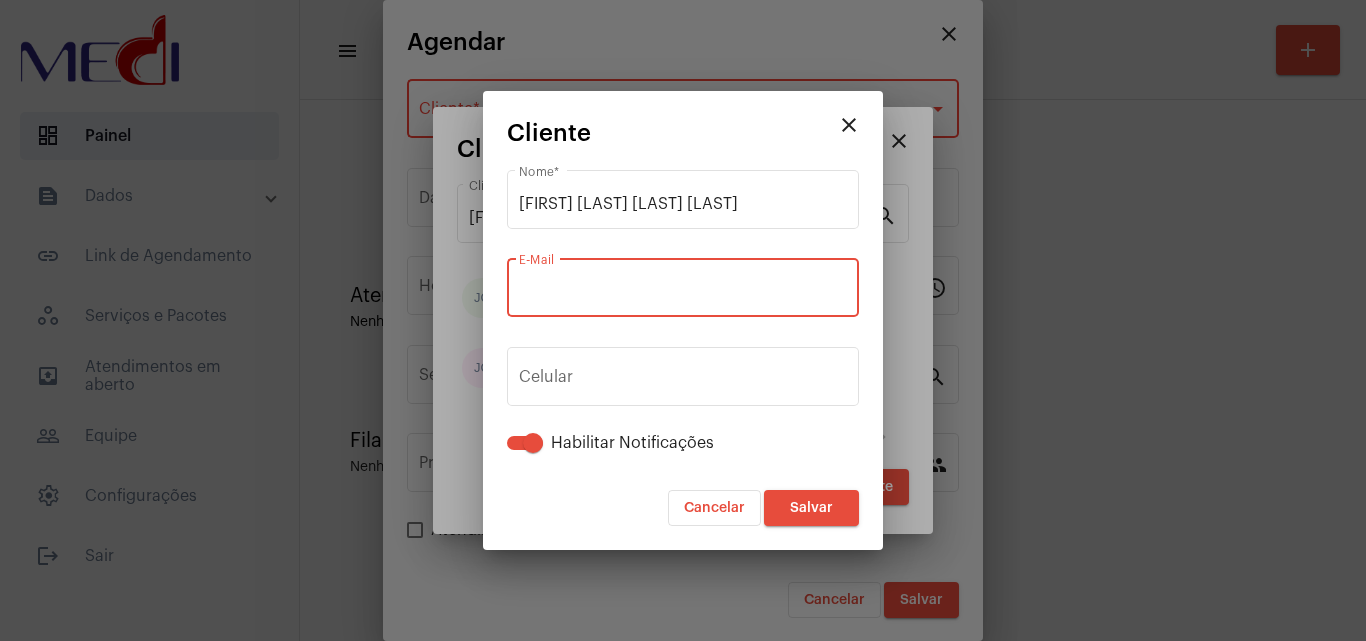 paste on "[EMAIL]" 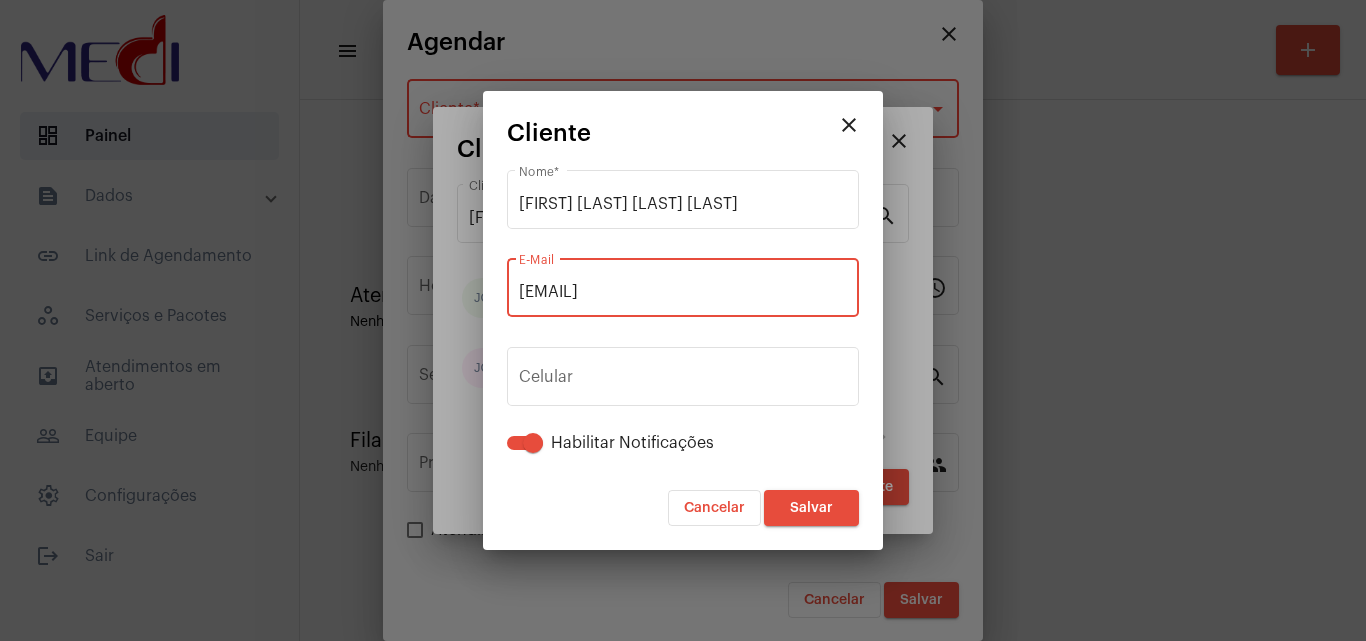 type on "[EMAIL]" 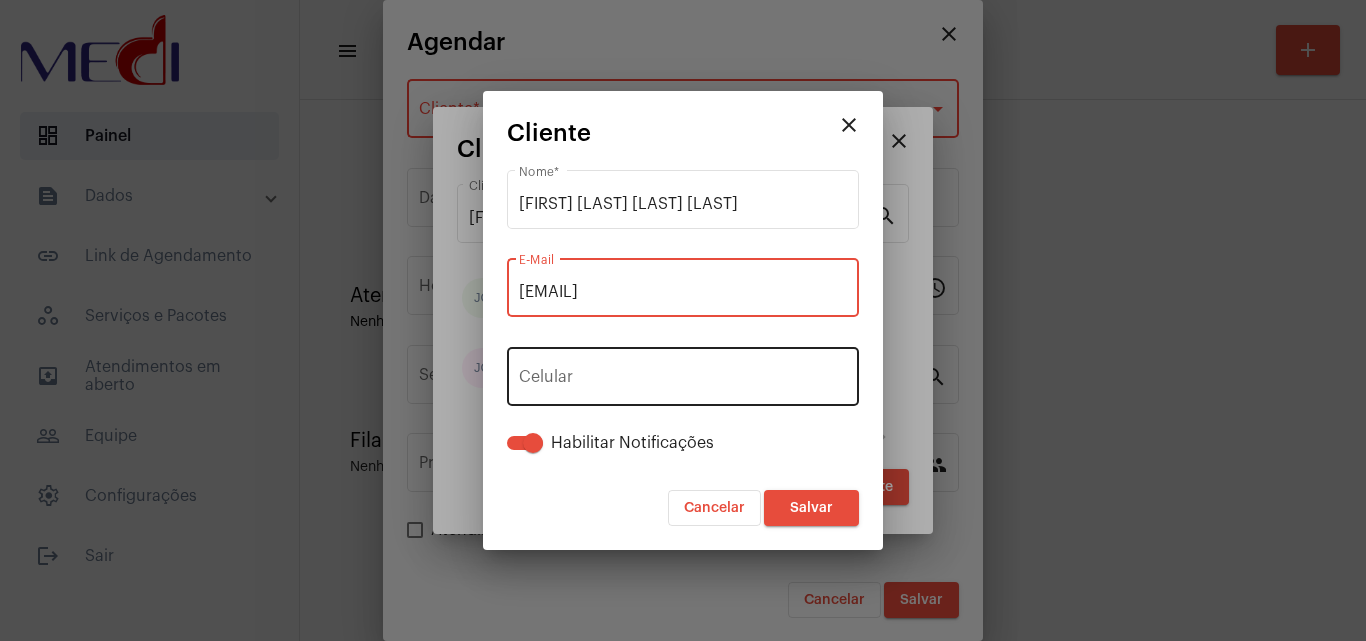 click on "+55 Celular" at bounding box center (683, 374) 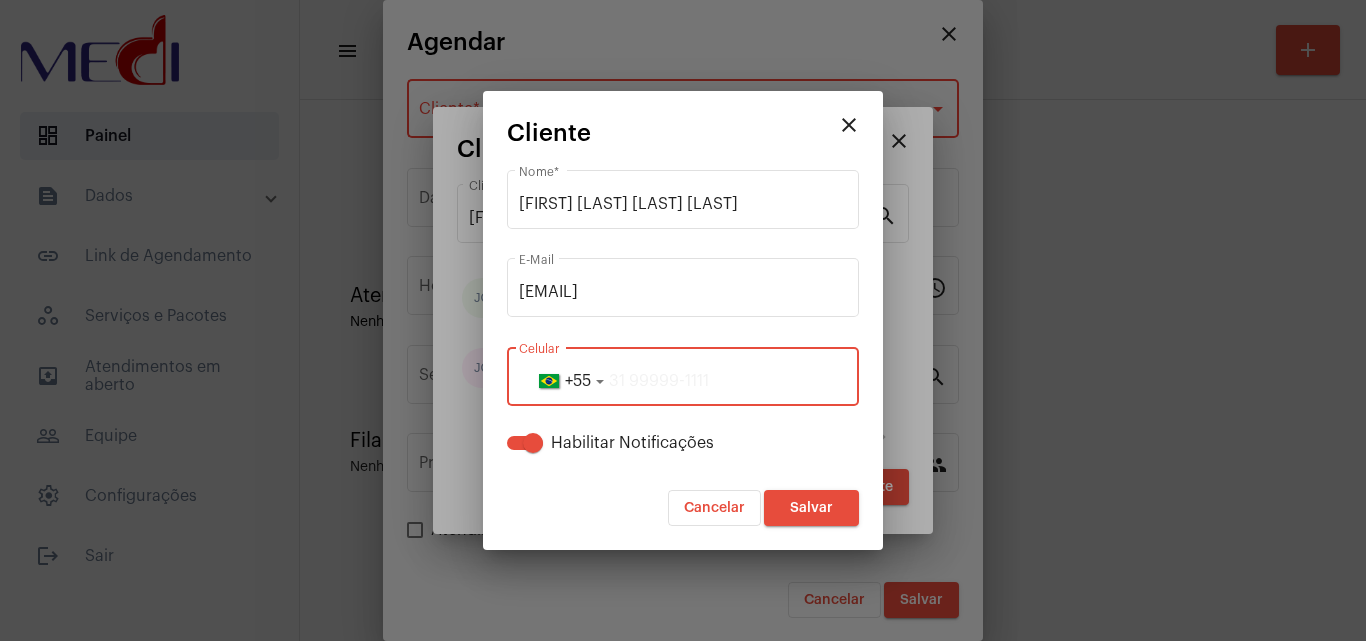 paste on "[PHONE]" 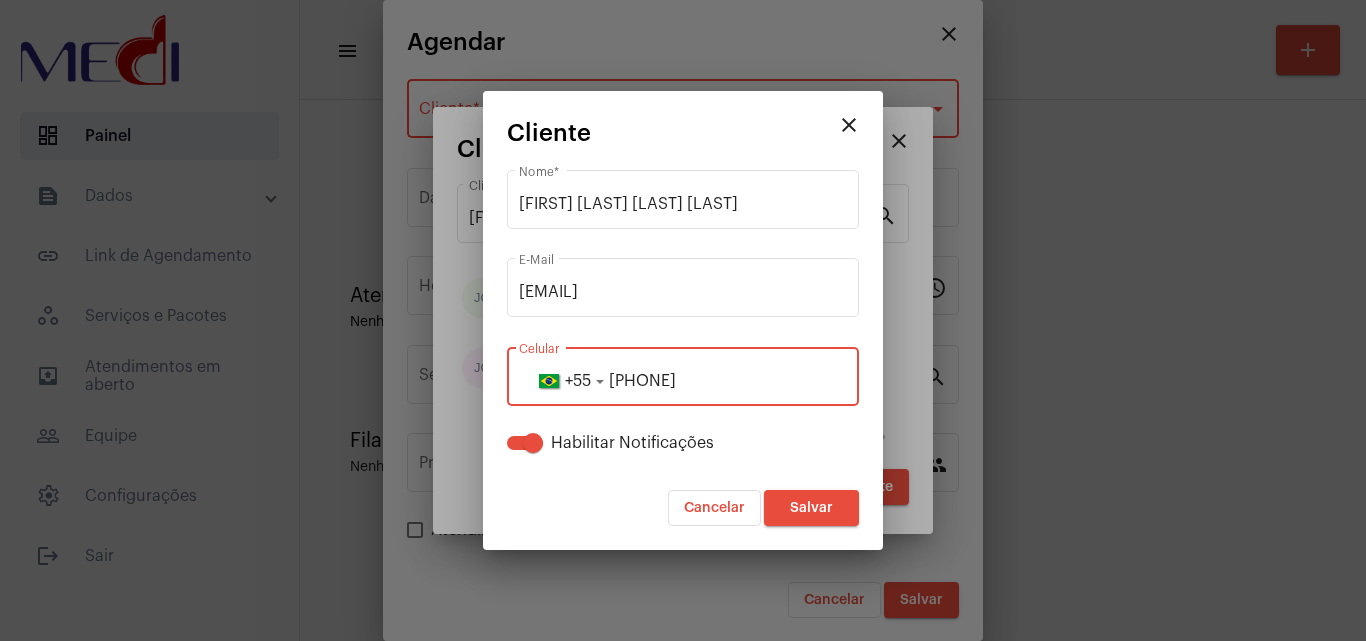 type on "[PHONE]" 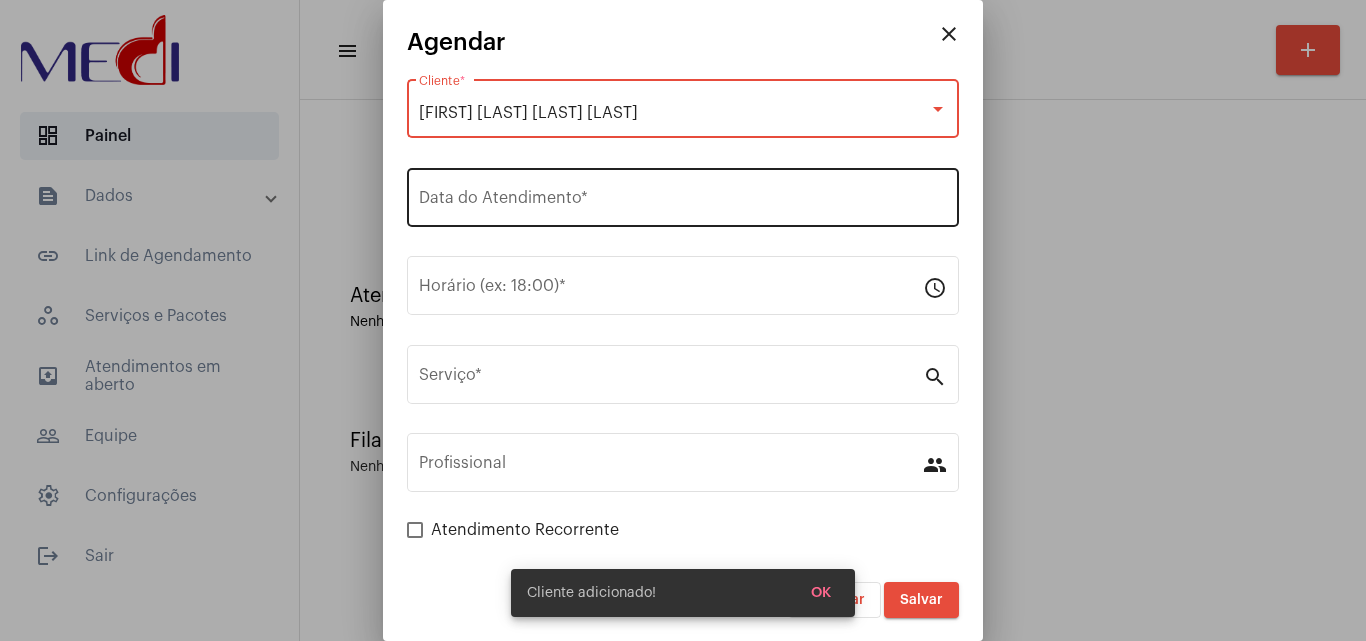 click on "Data do Atendimento  *" at bounding box center [683, 195] 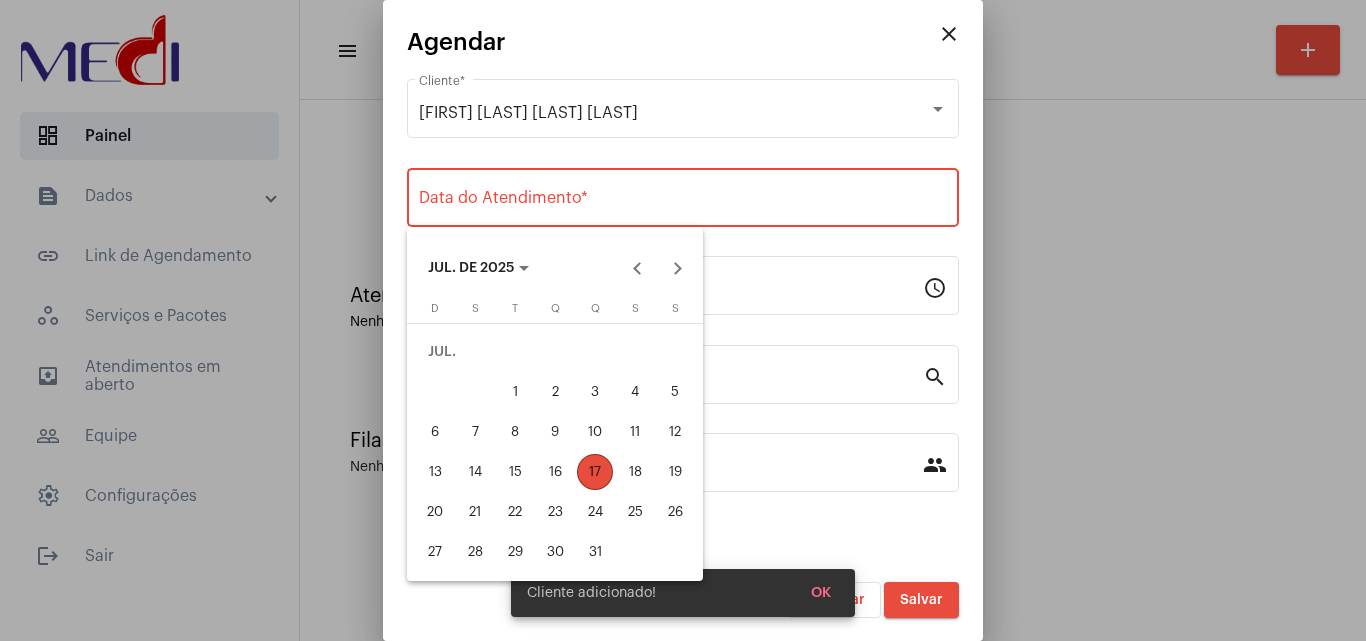 click on "17" at bounding box center (595, 472) 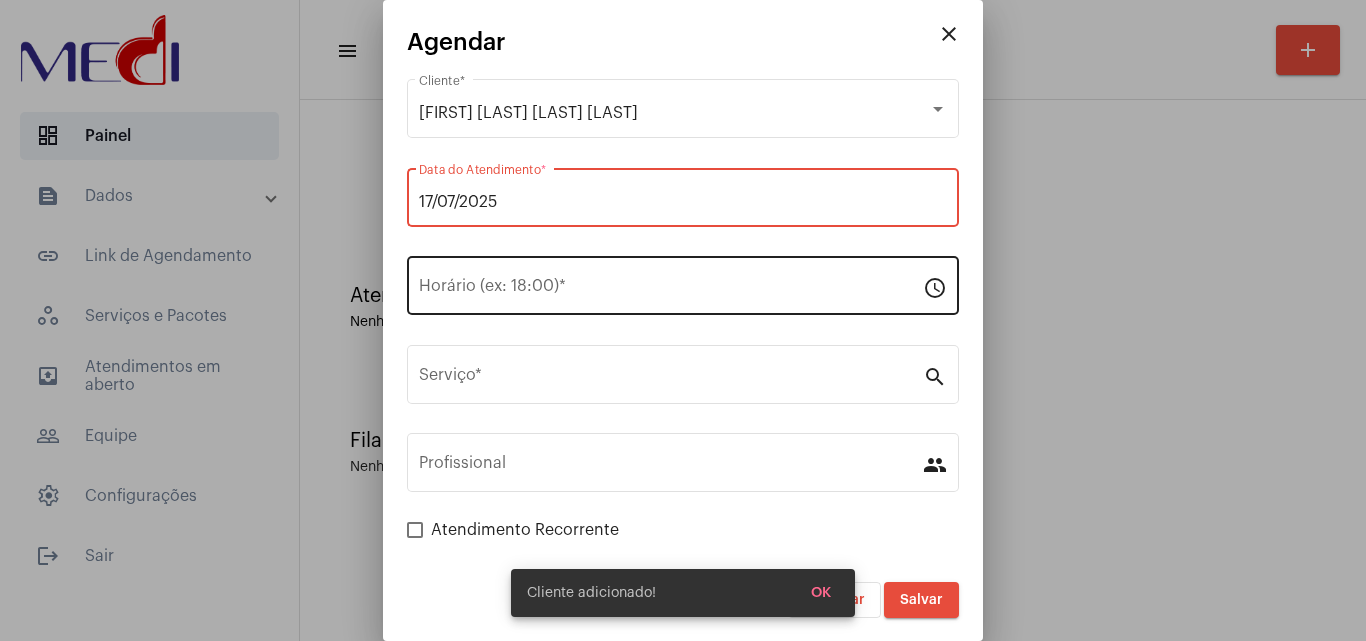 click on "Horário (ex: 18:00)  *" at bounding box center [671, 283] 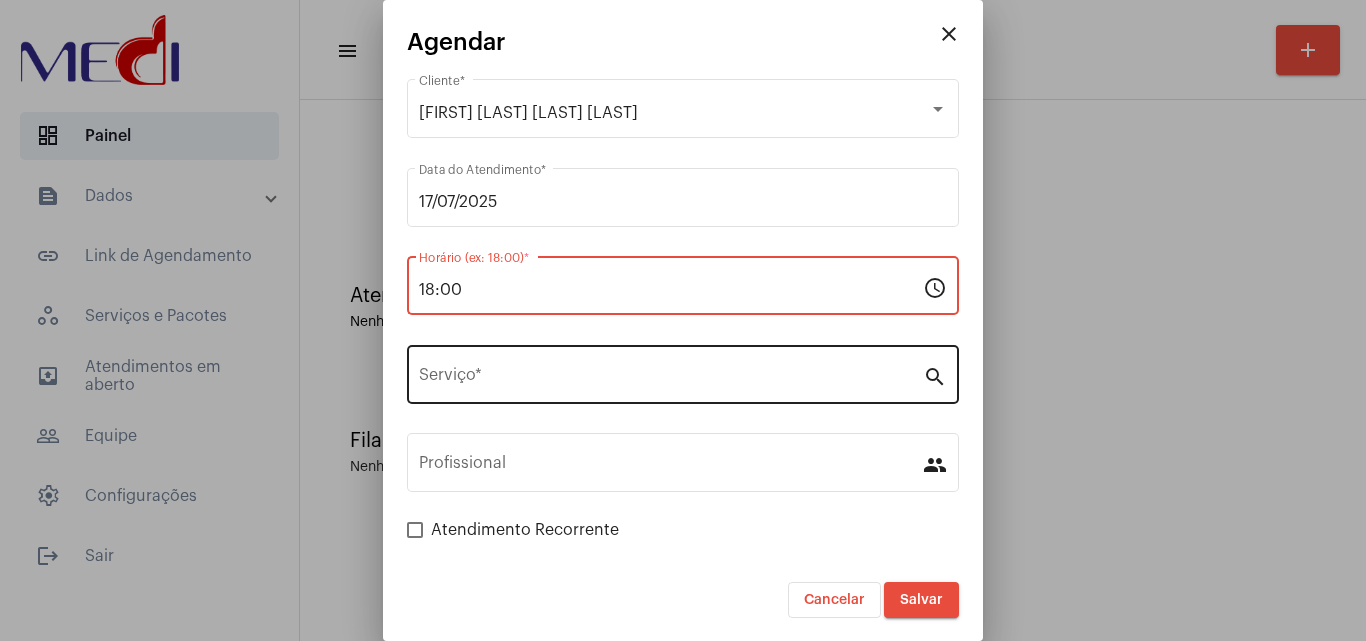 type on "18:00" 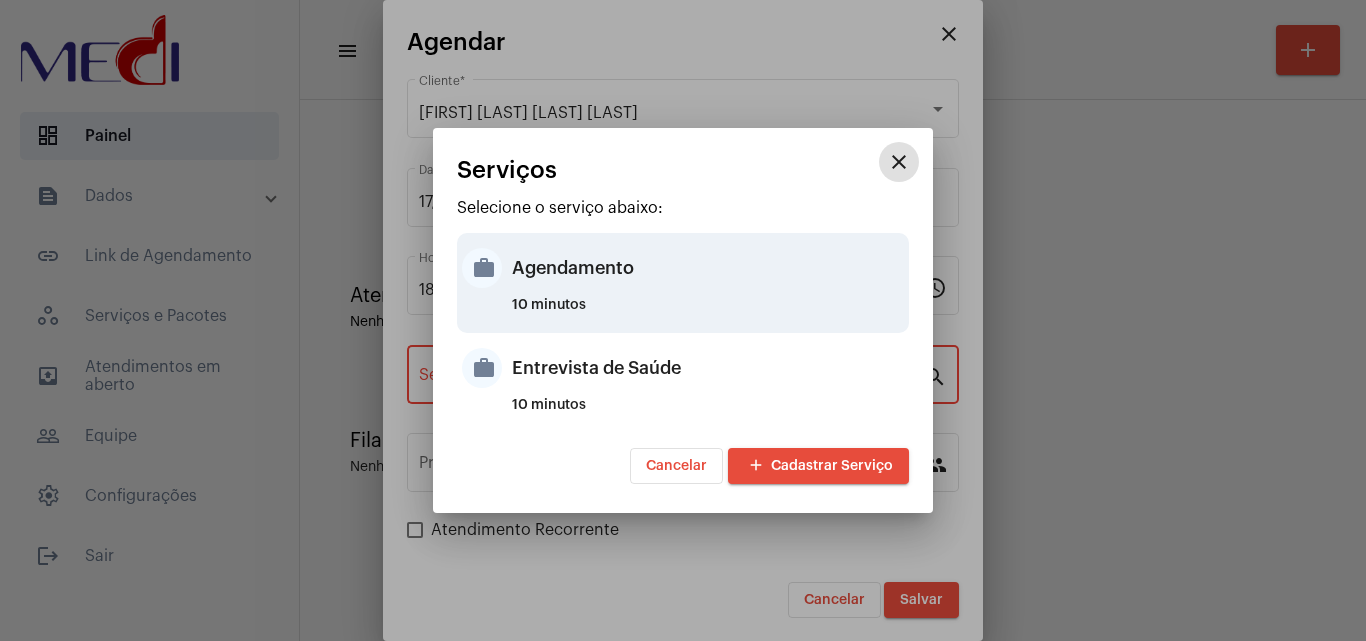 click on "Agendamento" at bounding box center [708, 268] 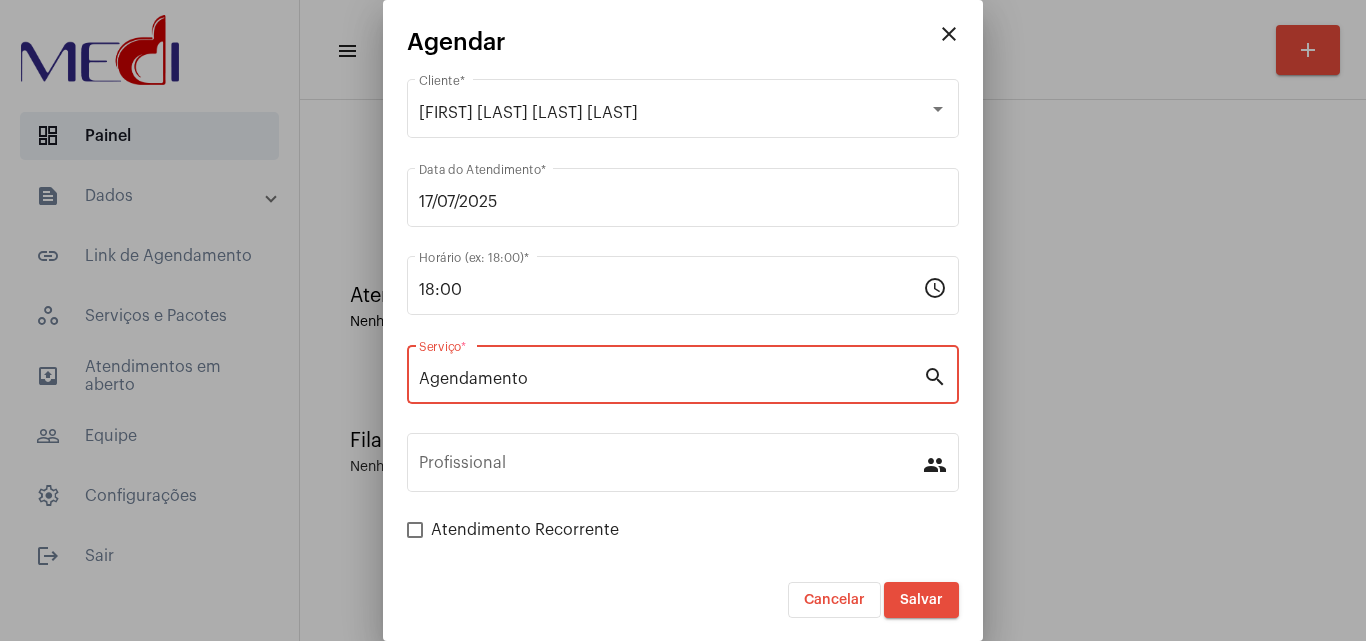 click on "Agendamento" at bounding box center (671, 379) 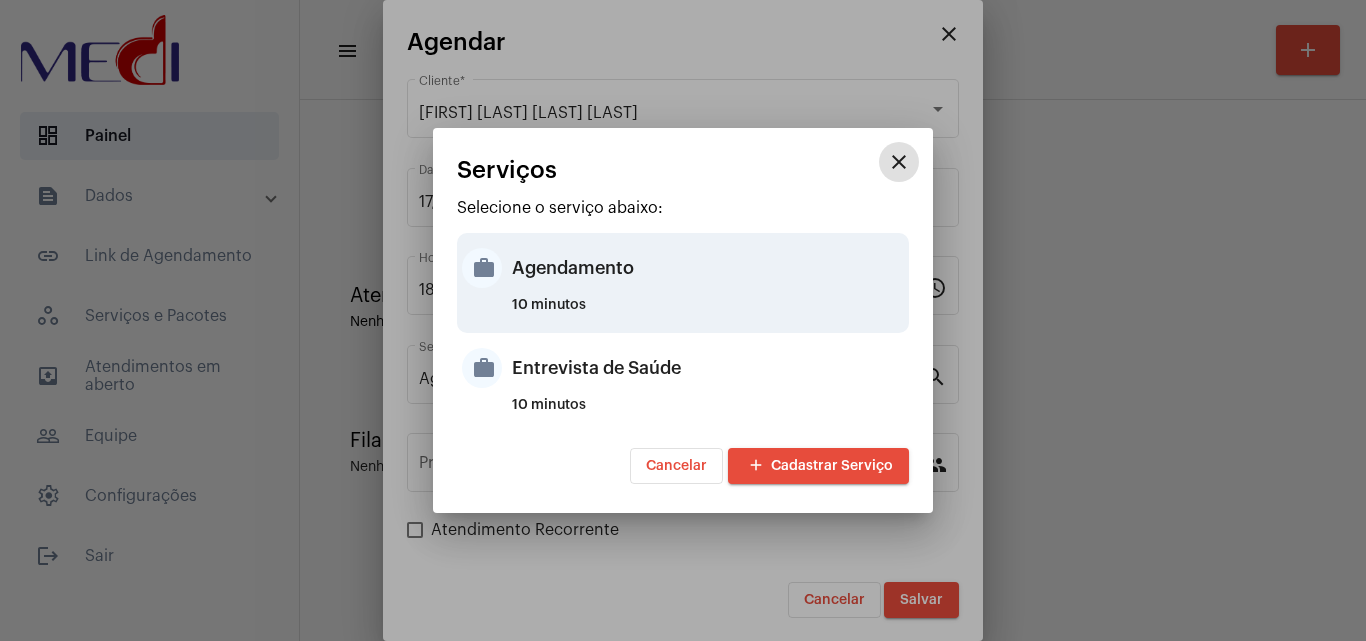 click on "Agendamento" at bounding box center [708, 268] 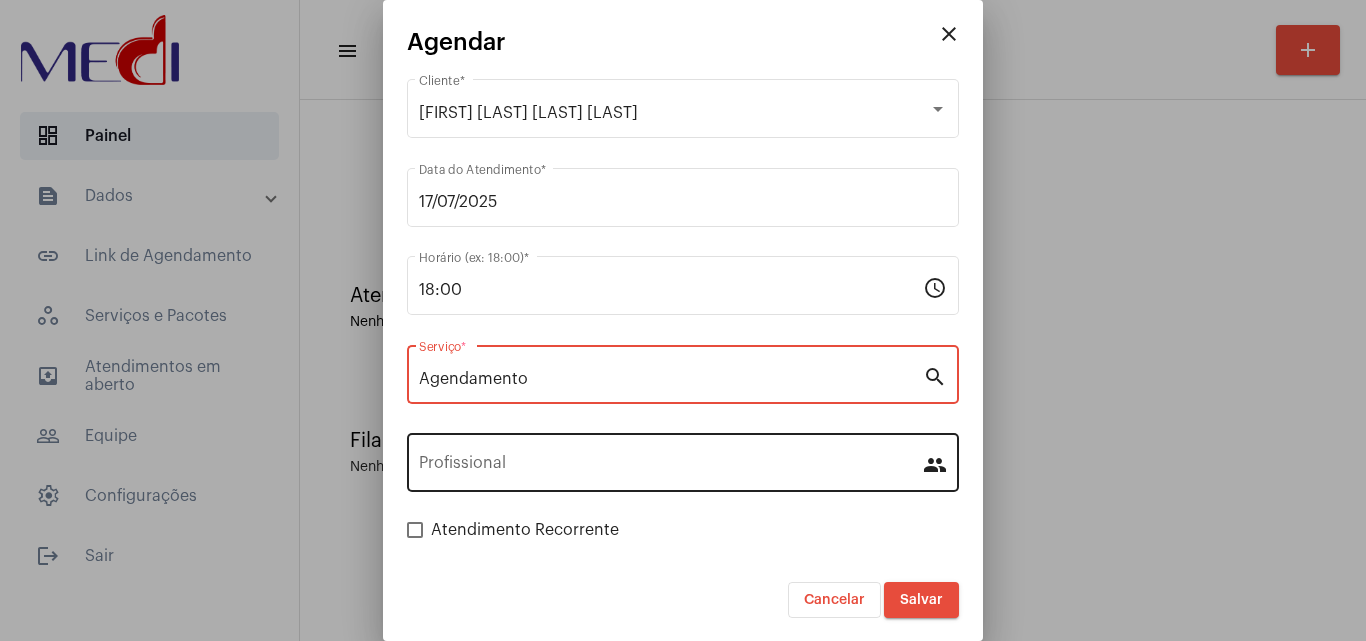 click on "Profissional" at bounding box center [671, 467] 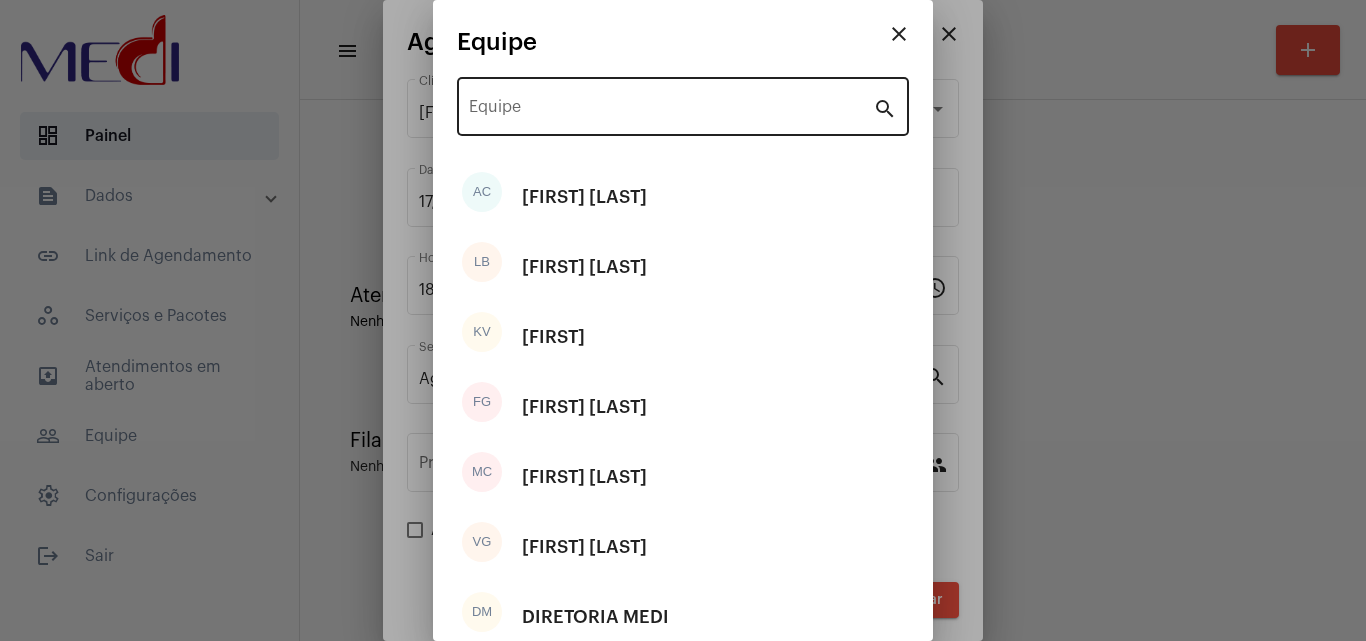 click on "Equipe" at bounding box center (671, 104) 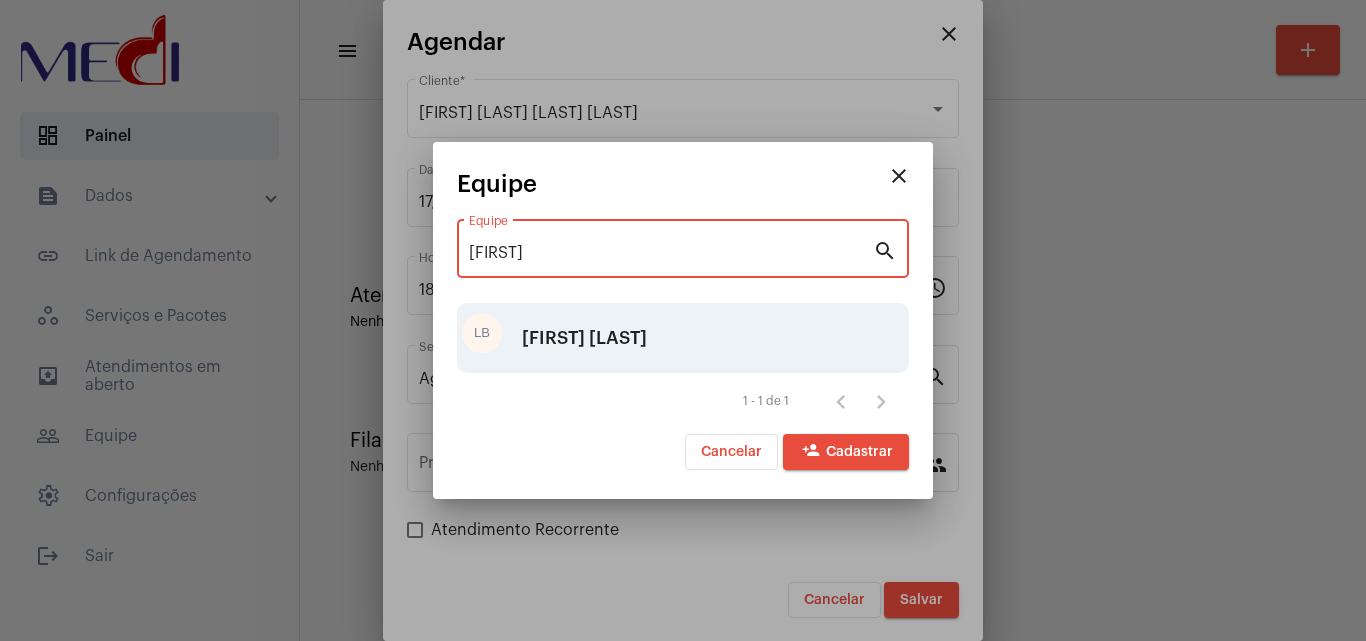 type on "[FIRST]" 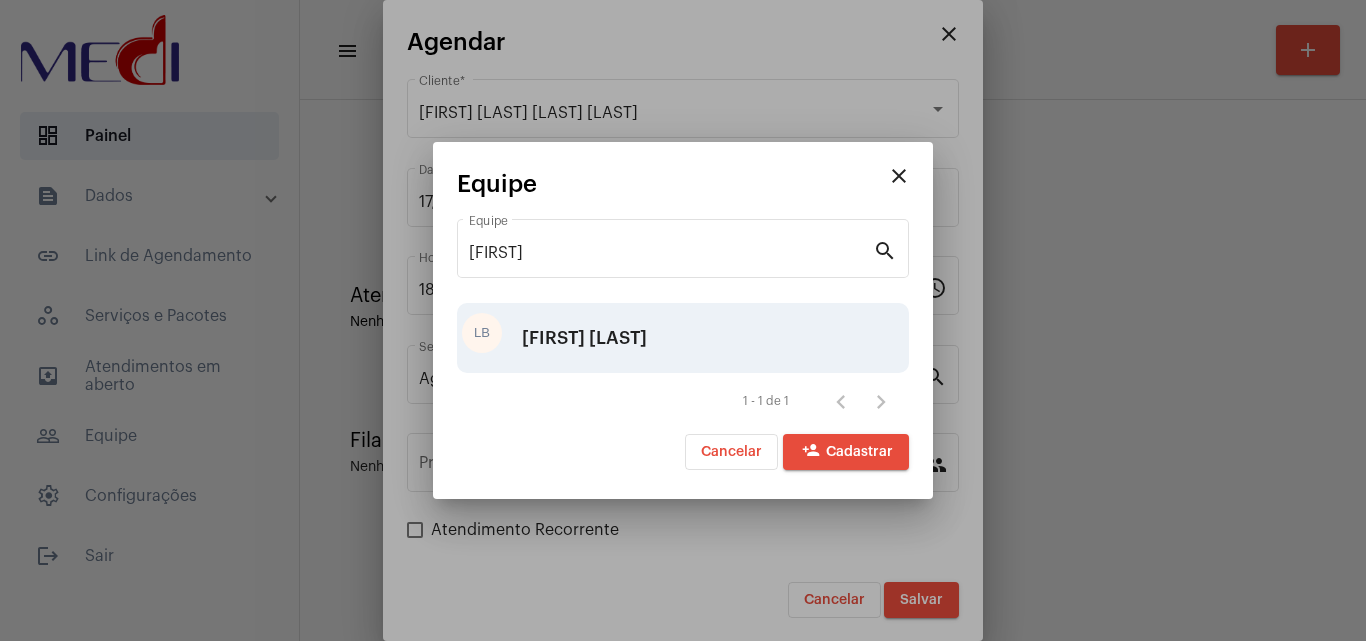 click on "[FIRST] [LAST]" at bounding box center (584, 338) 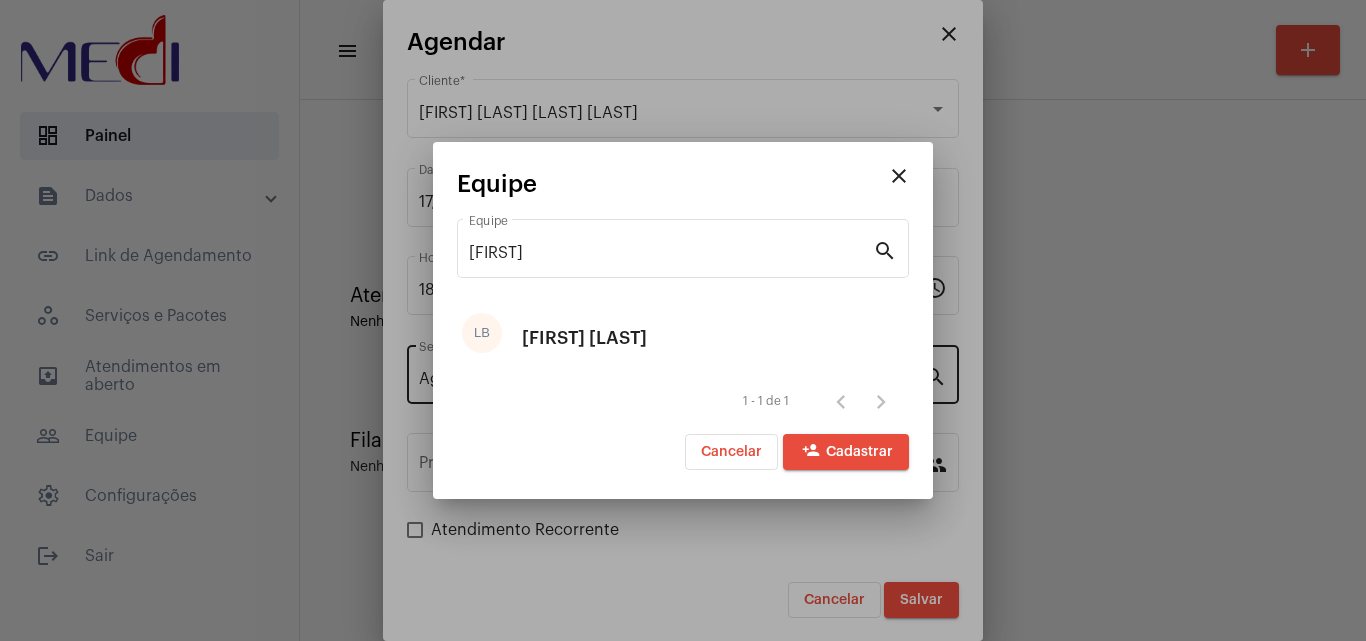 type on "[FIRST] [LAST]" 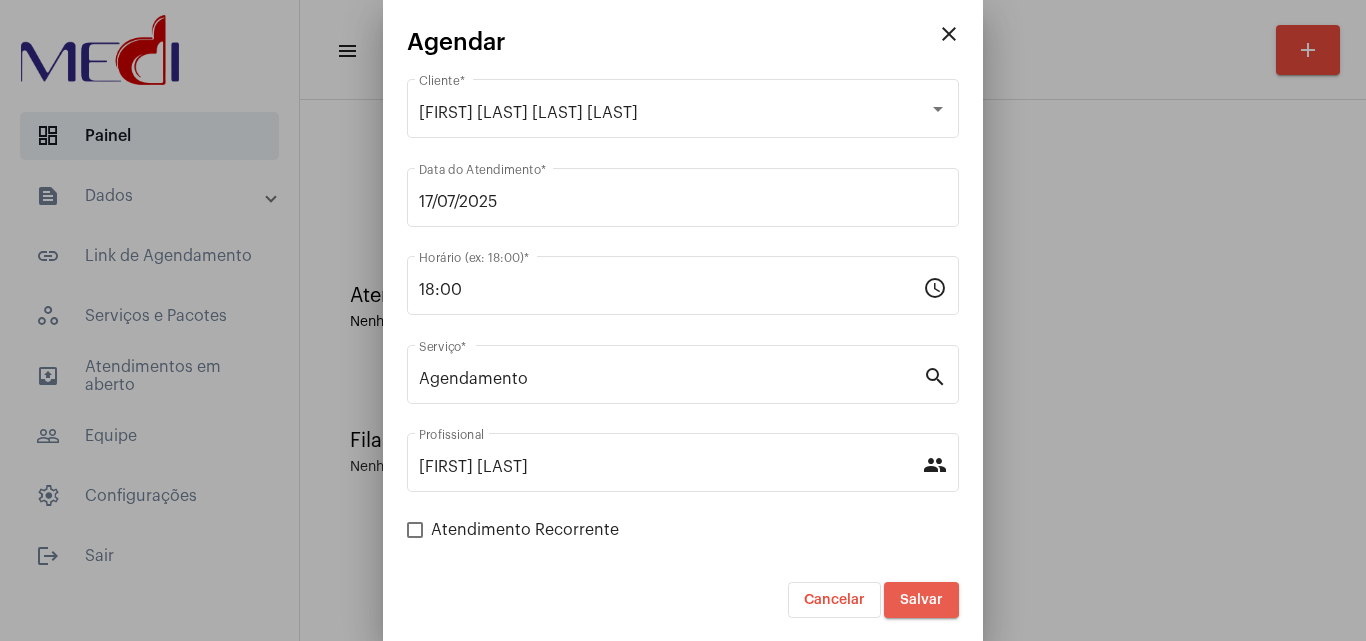 click on "Salvar" at bounding box center (921, 600) 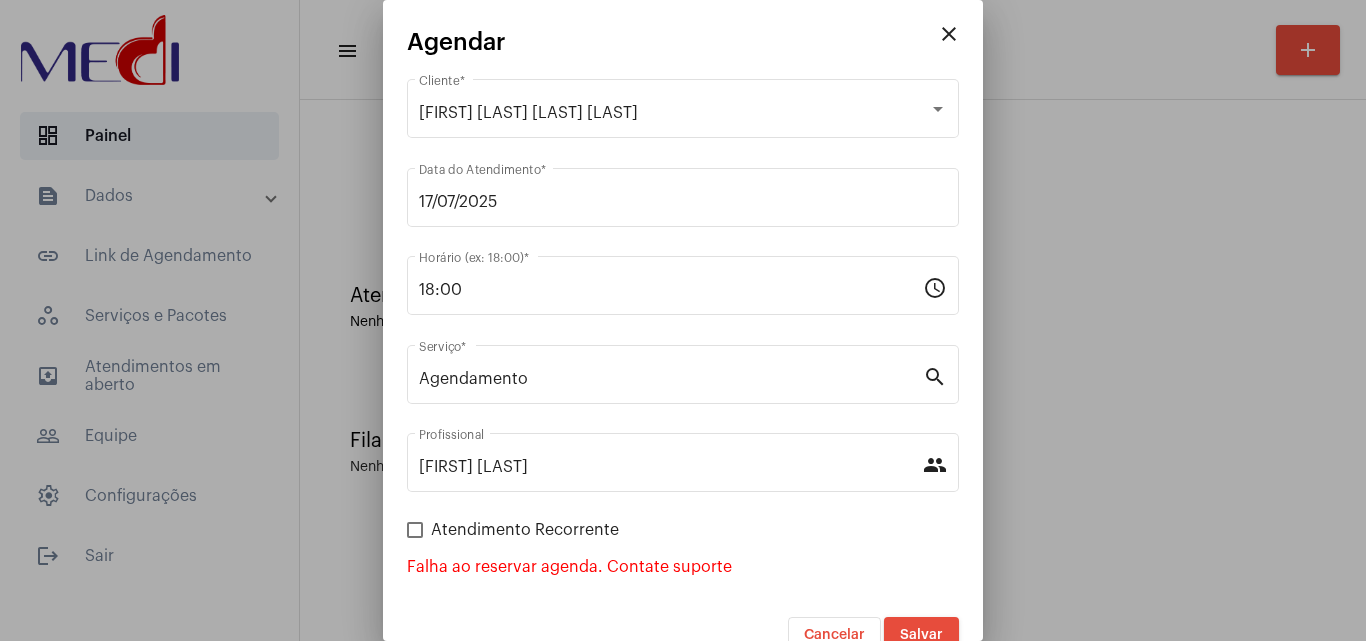 click on "Salvar" at bounding box center [921, 635] 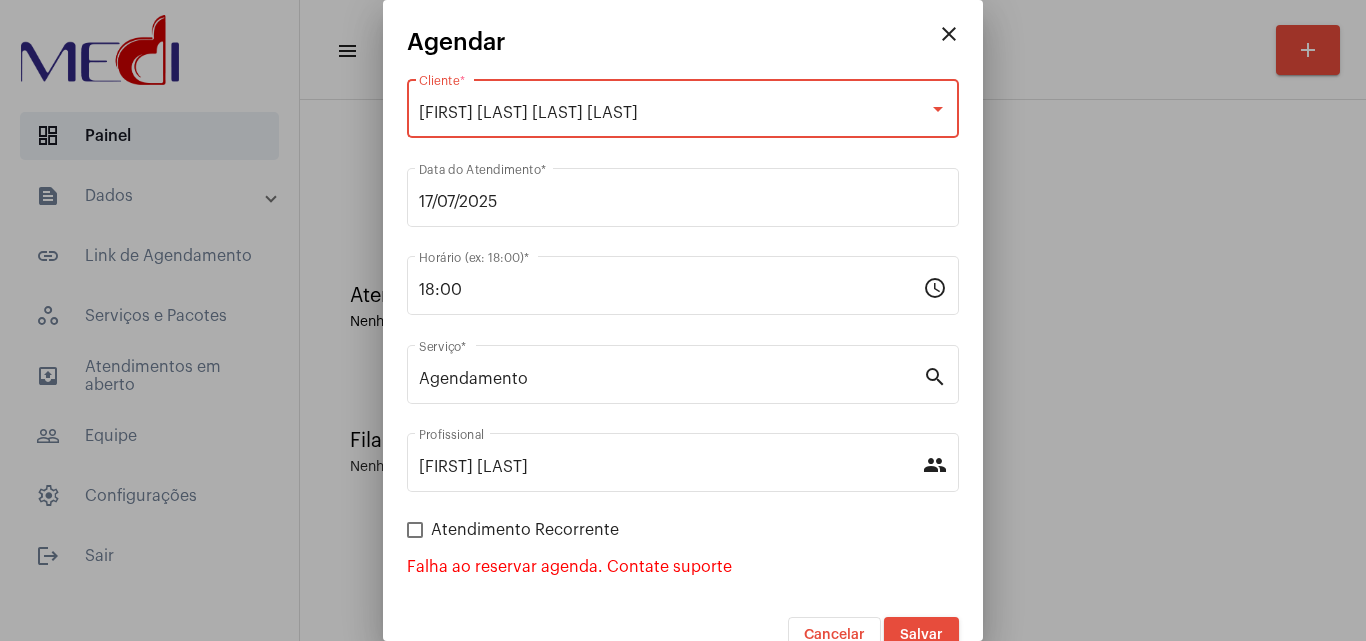 click at bounding box center (683, 320) 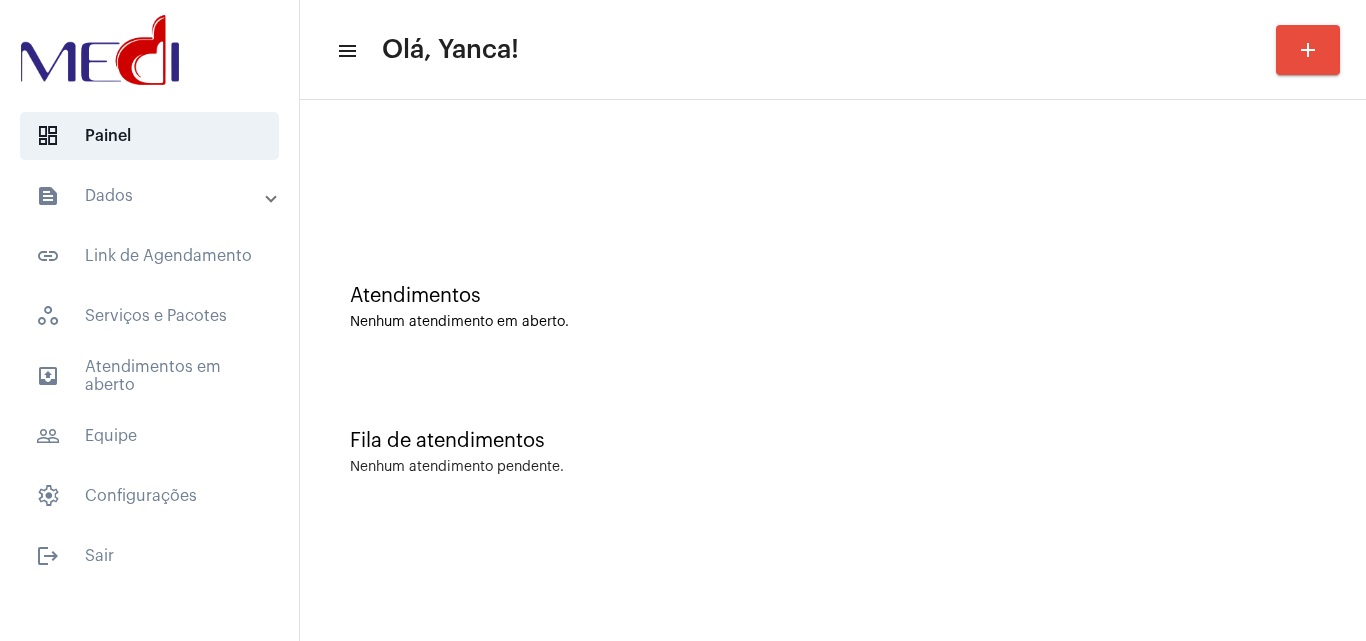 click on "text_snippet_outlined  Dados" at bounding box center [155, 196] 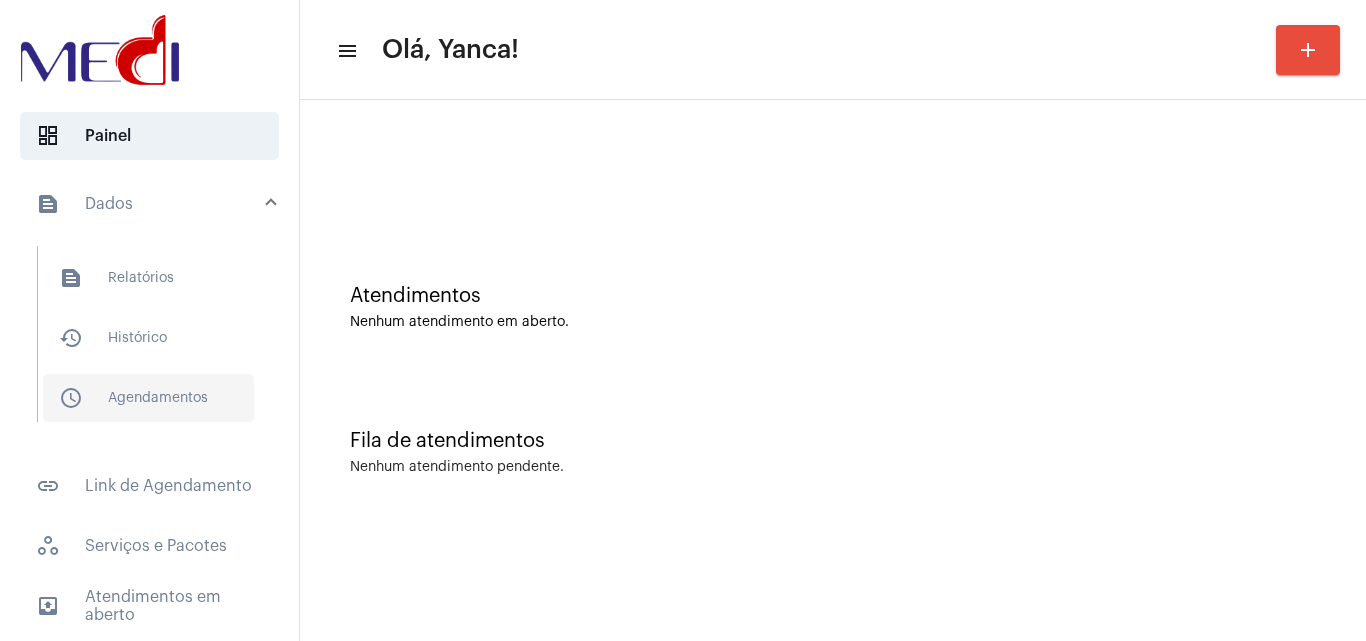 click on "schedule_outlined  Agendamentos" at bounding box center (148, 398) 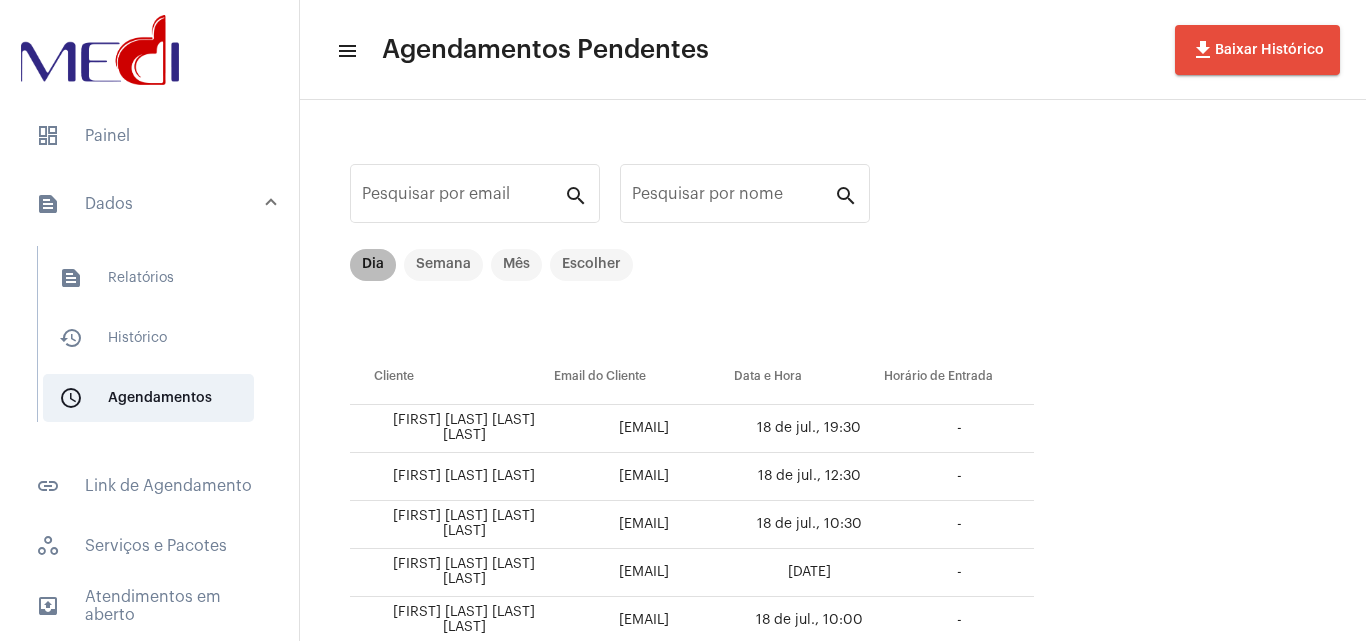 click on "Dia" at bounding box center [373, 265] 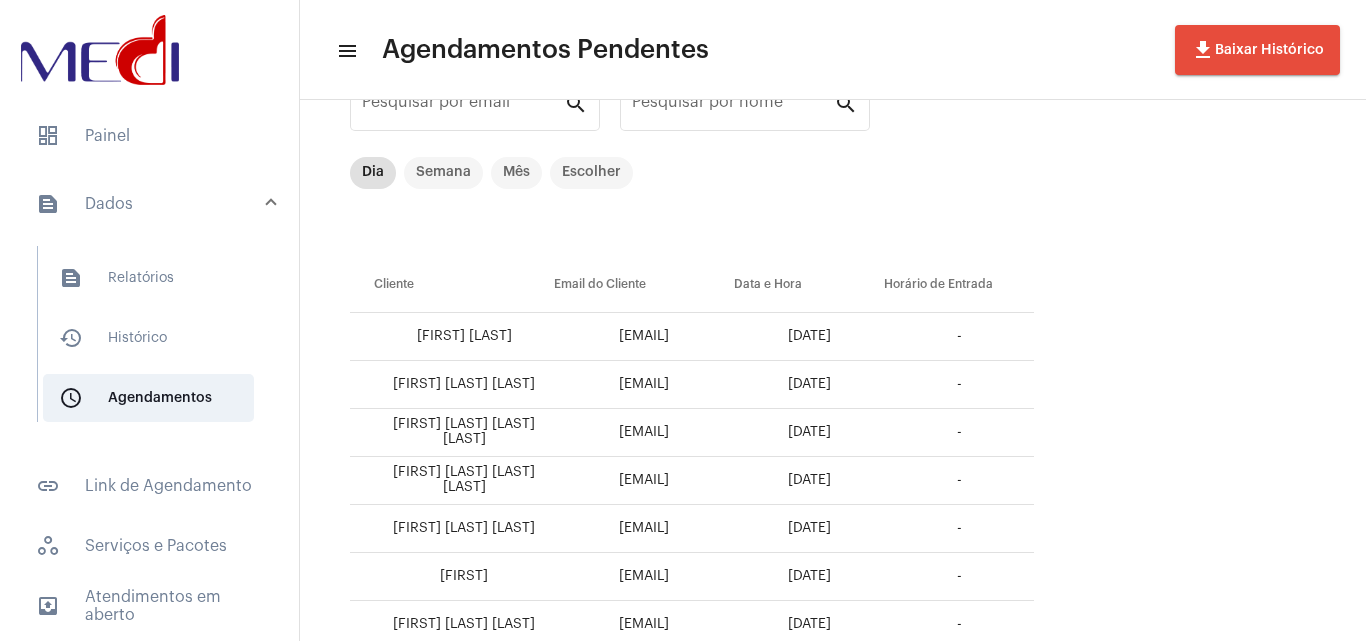 scroll, scrollTop: 124, scrollLeft: 0, axis: vertical 